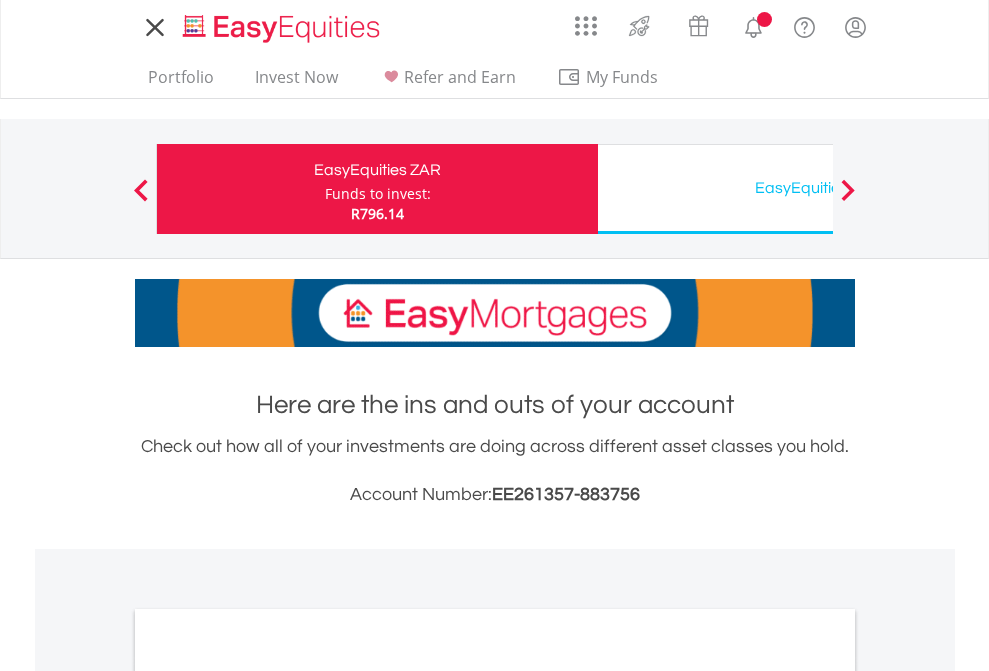 scroll, scrollTop: 0, scrollLeft: 0, axis: both 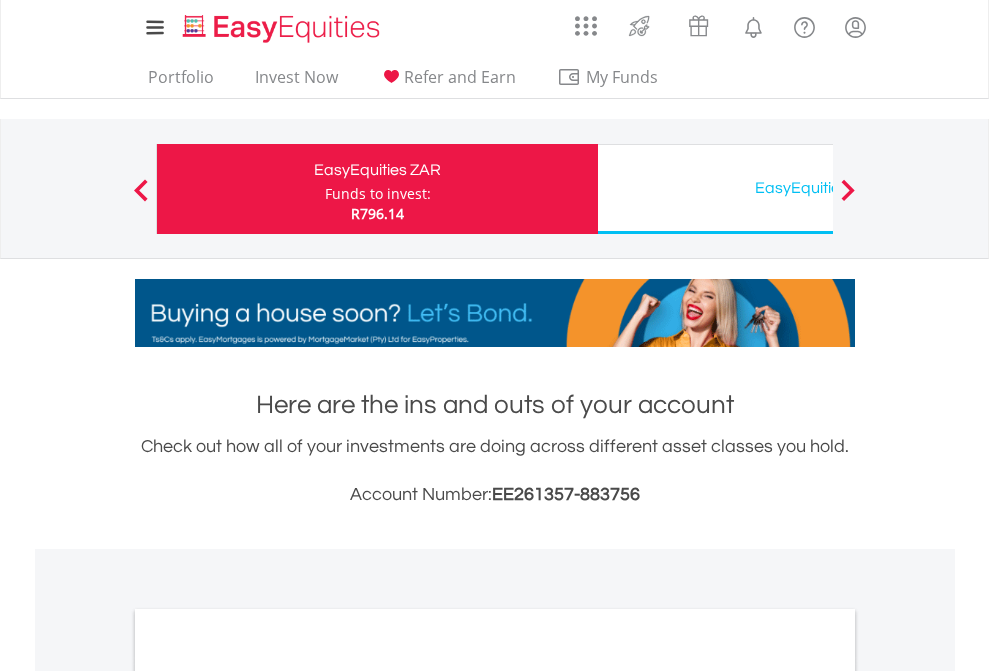 click on "Funds to invest:" at bounding box center (378, 194) 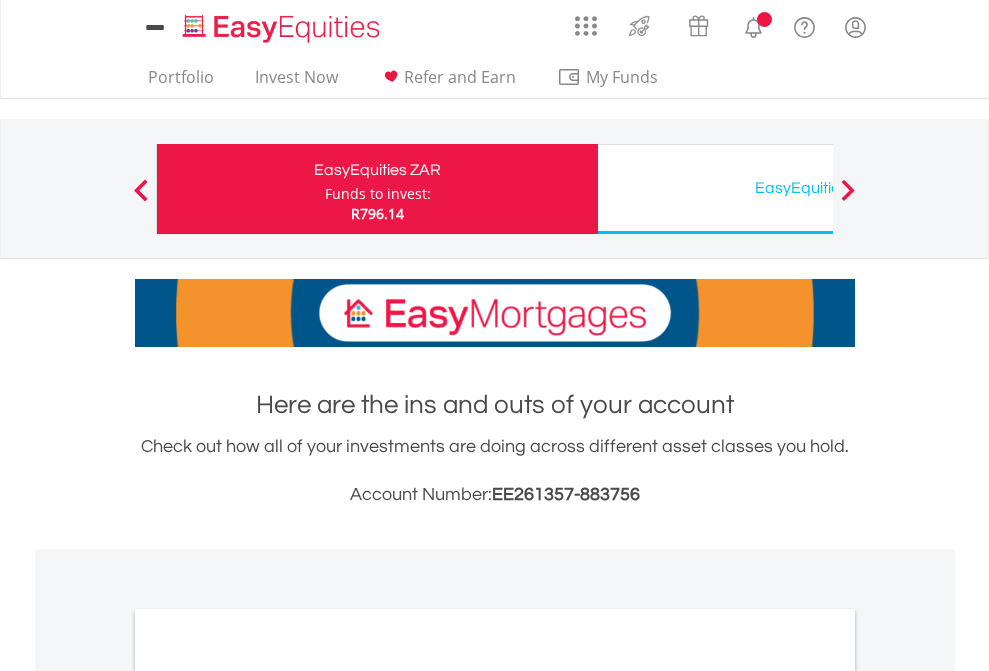 scroll, scrollTop: 0, scrollLeft: 0, axis: both 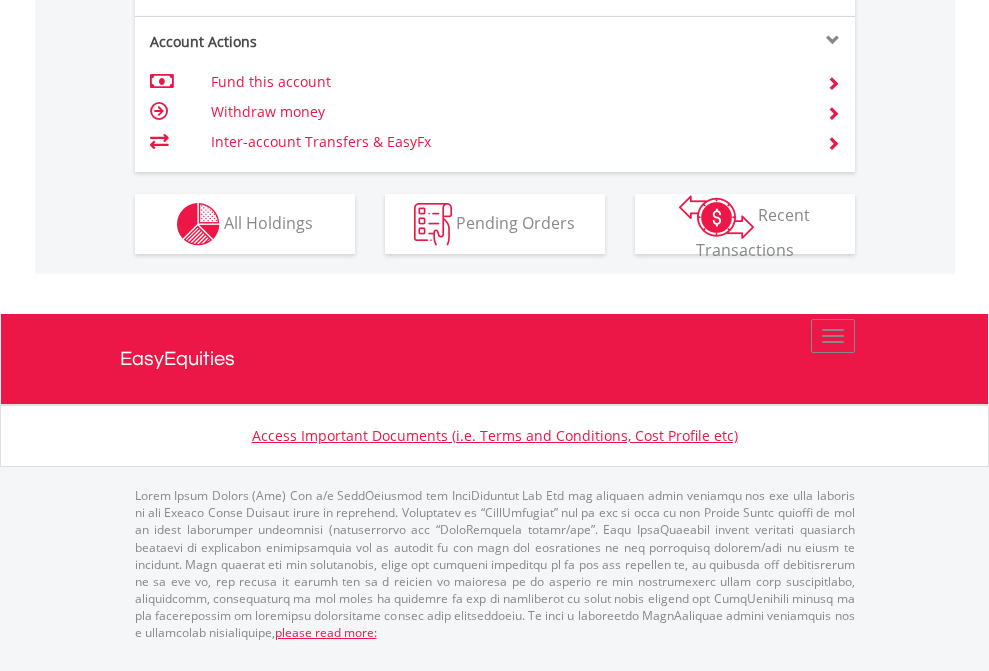 click on "Investment types" at bounding box center (706, -337) 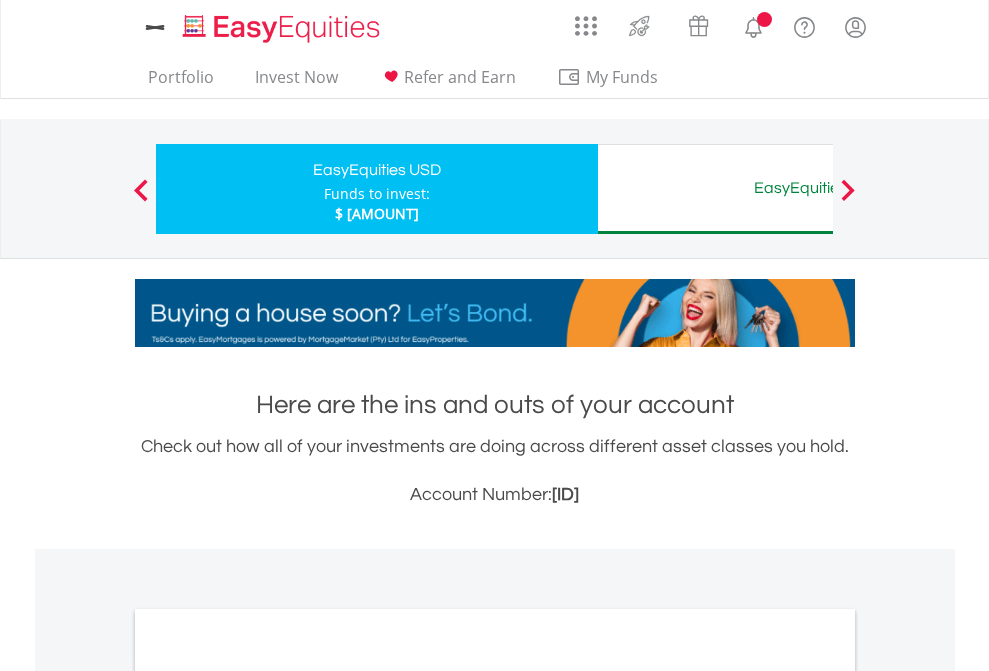 scroll, scrollTop: 0, scrollLeft: 0, axis: both 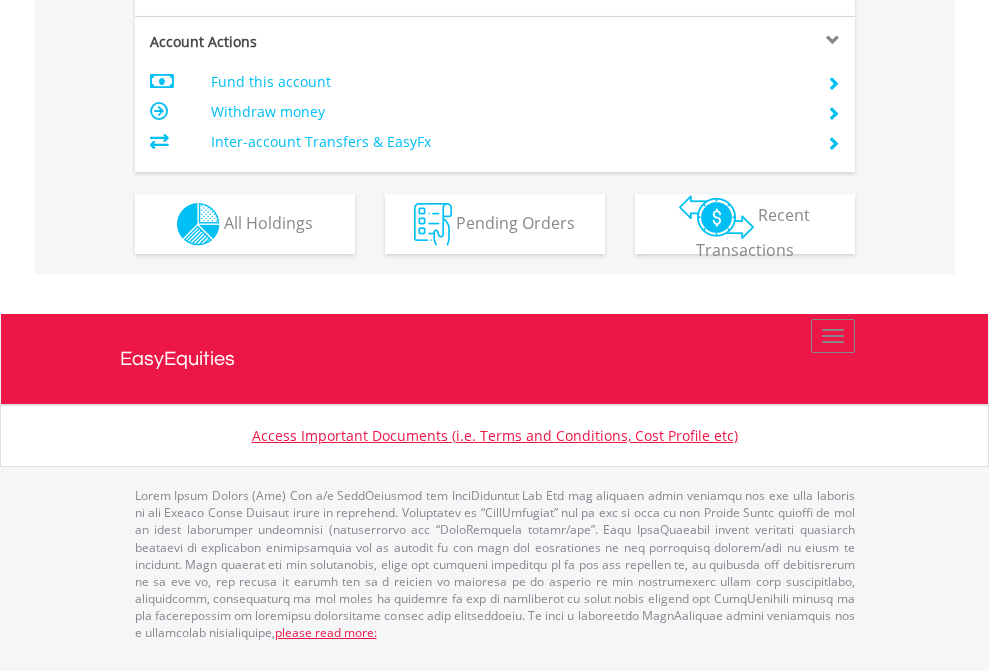 click on "Investment types" at bounding box center (706, -337) 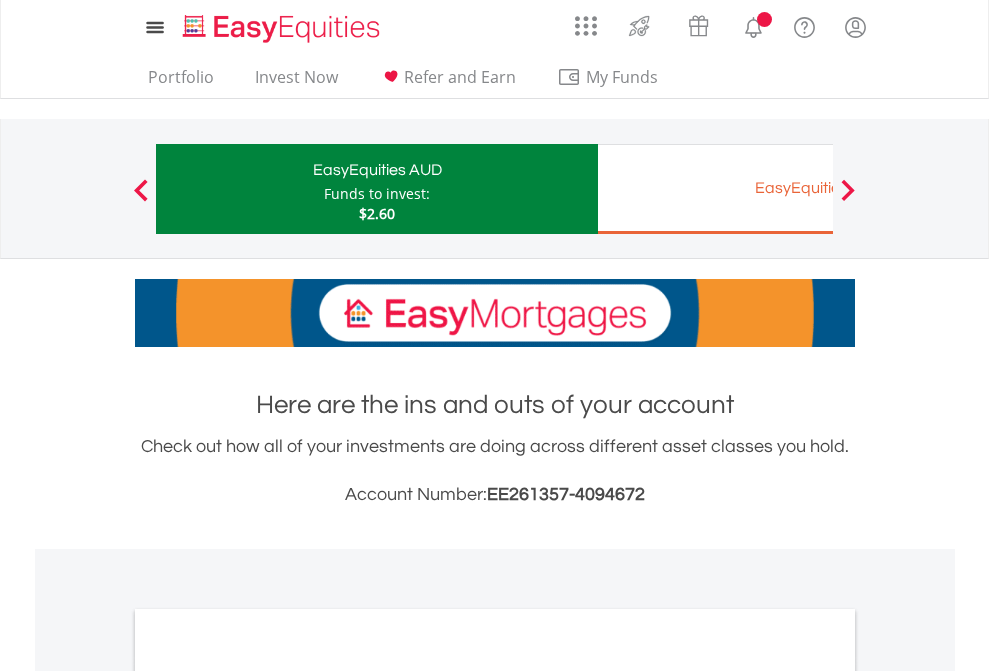 scroll, scrollTop: 0, scrollLeft: 0, axis: both 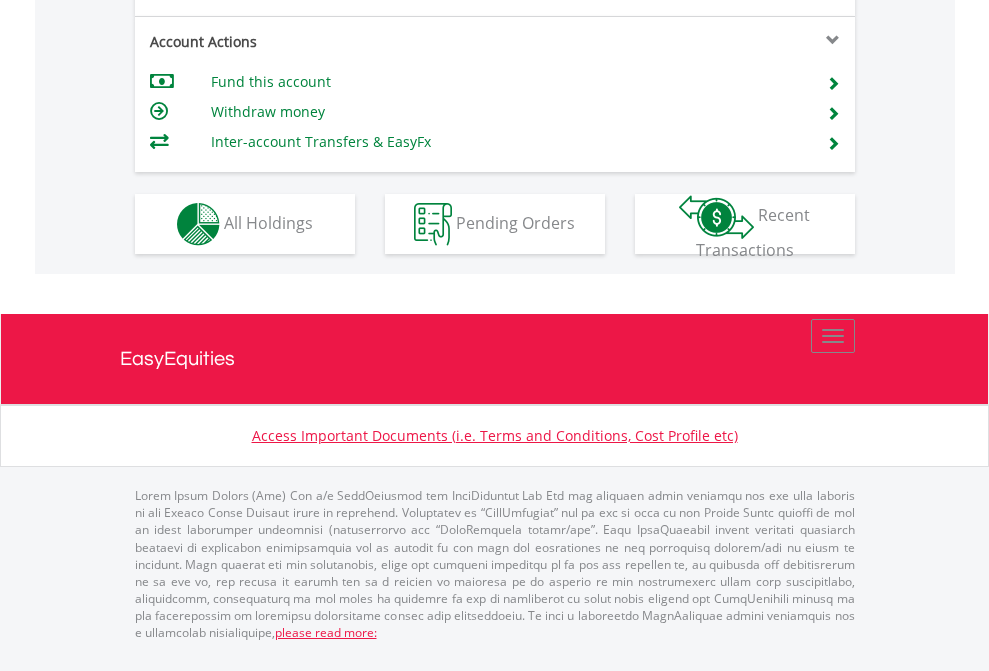 click on "Investment types" at bounding box center (706, -337) 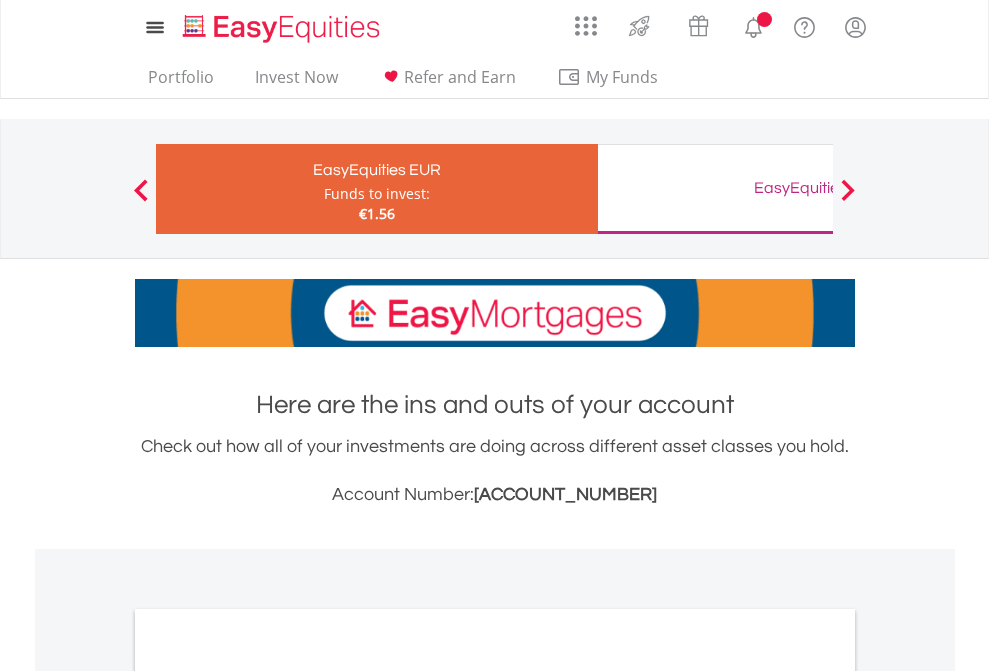 scroll, scrollTop: 0, scrollLeft: 0, axis: both 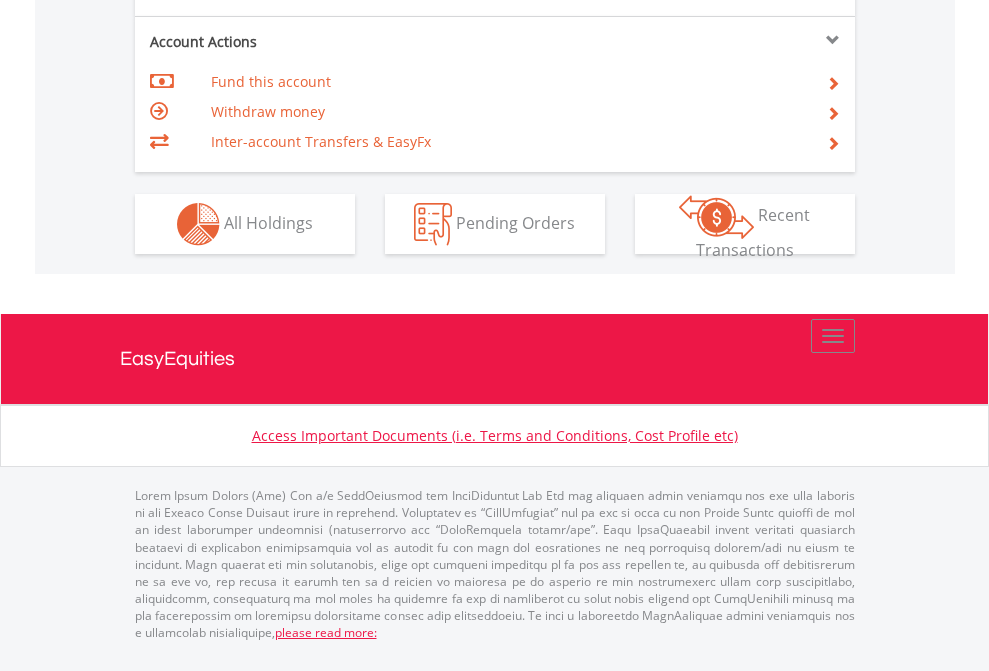 click on "Investment types" at bounding box center [706, -337] 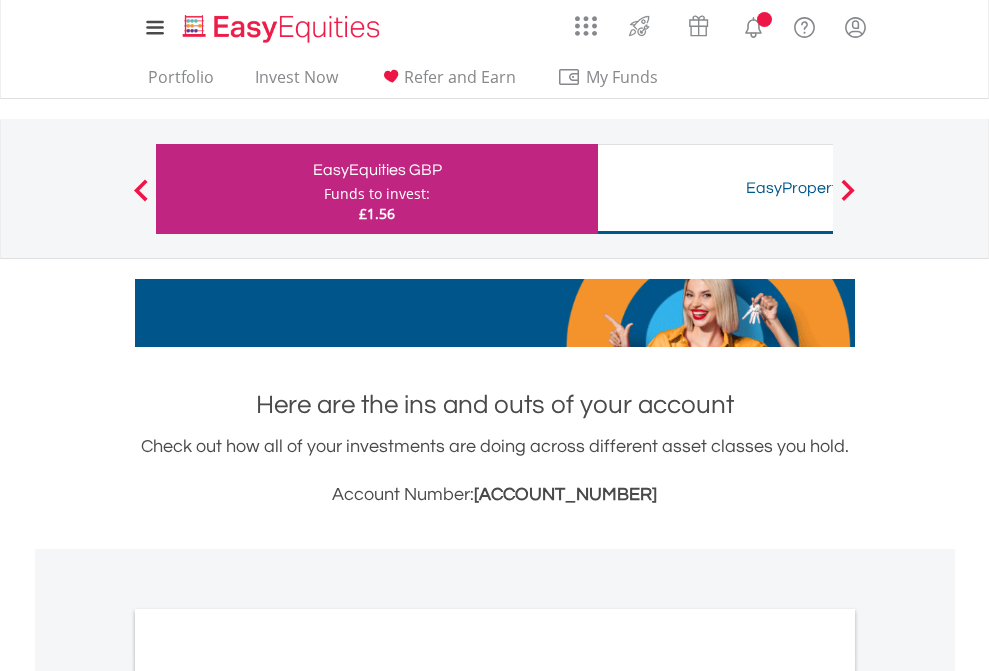 scroll, scrollTop: 0, scrollLeft: 0, axis: both 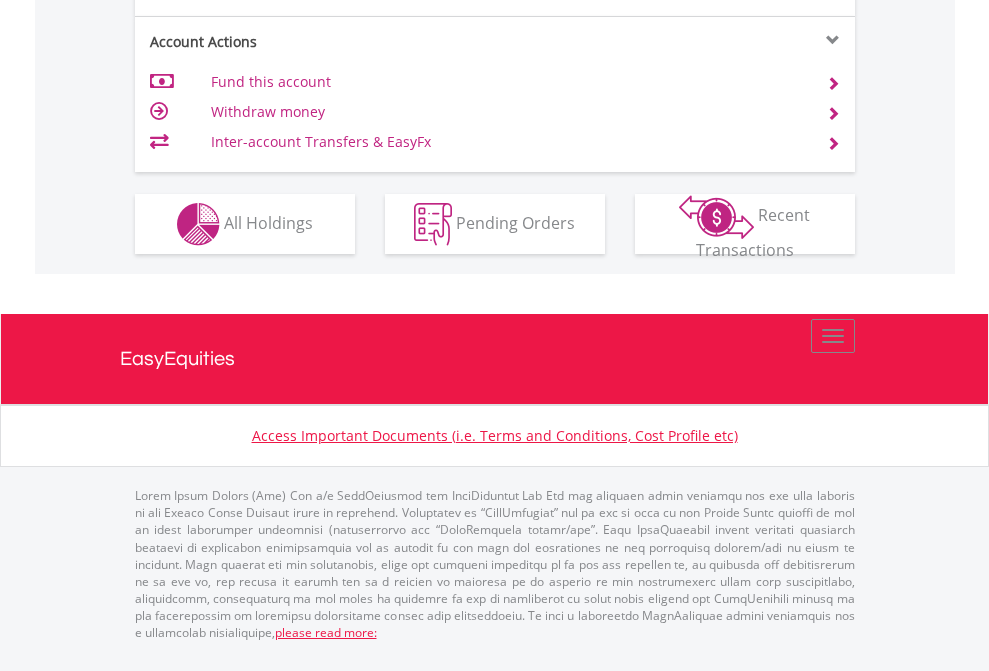 click on "Investment types" at bounding box center [706, -337] 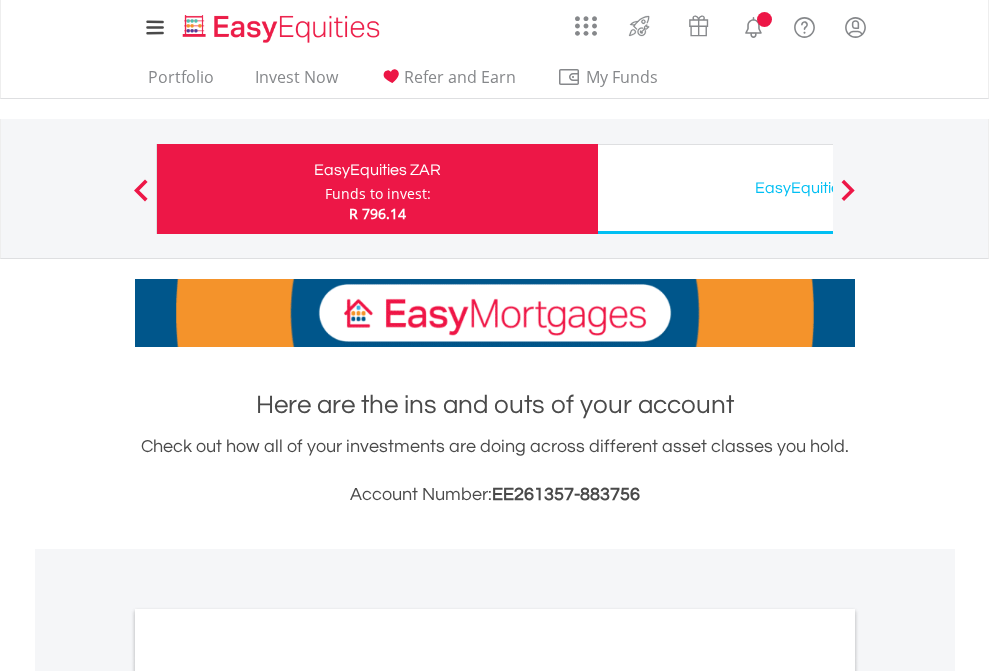 scroll, scrollTop: 1202, scrollLeft: 0, axis: vertical 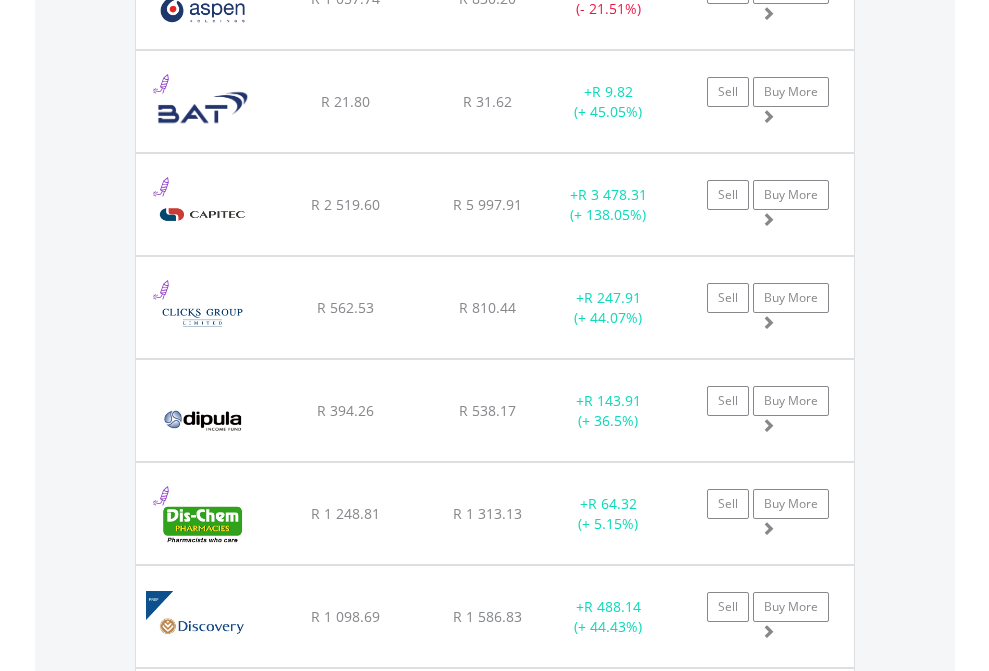 click on "EasyEquities USD" at bounding box center (818, -2196) 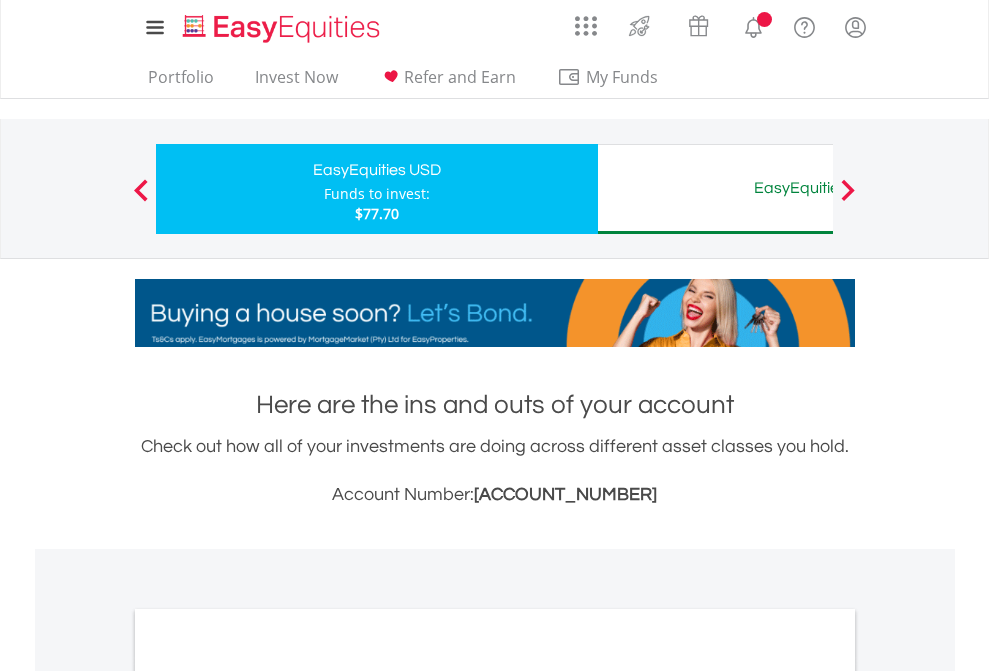 scroll, scrollTop: 0, scrollLeft: 0, axis: both 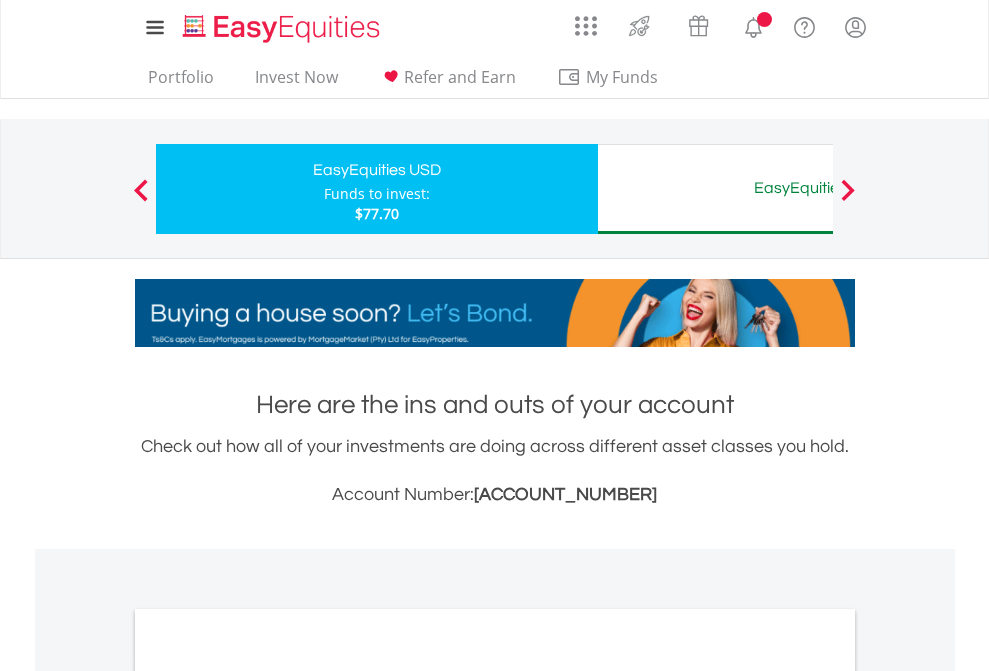 click on "All Holdings" at bounding box center (268, 1096) 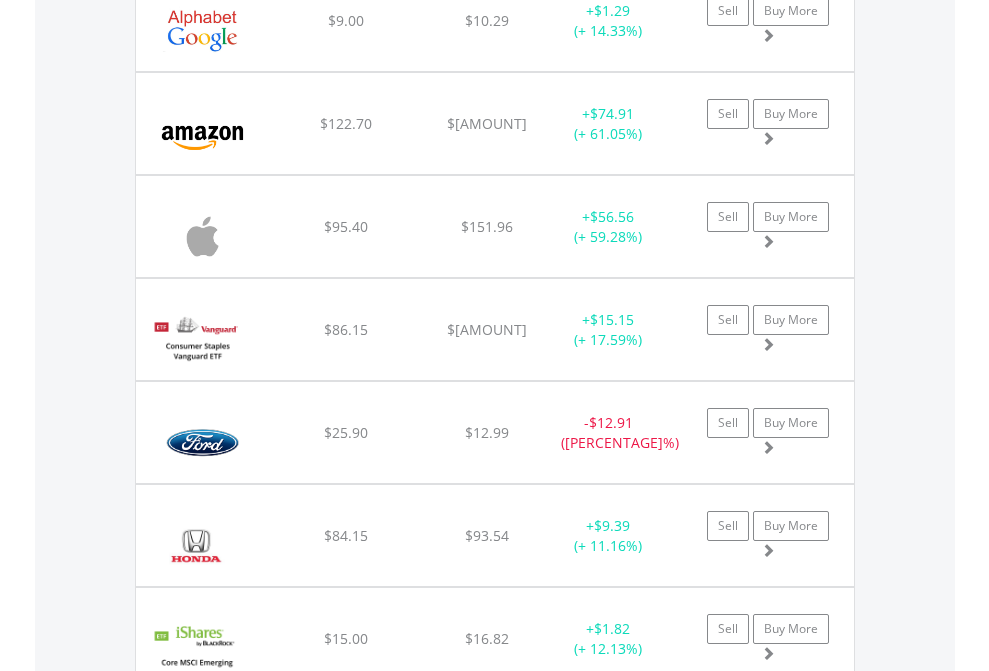 scroll, scrollTop: 2265, scrollLeft: 0, axis: vertical 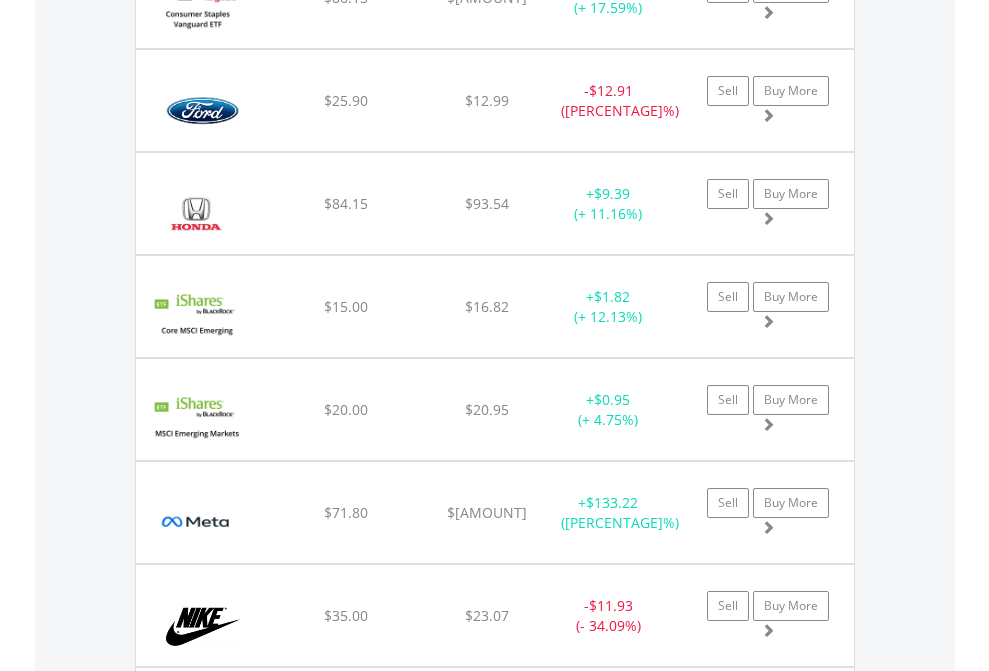 click on "EasyEquities AUD" at bounding box center (818, -2077) 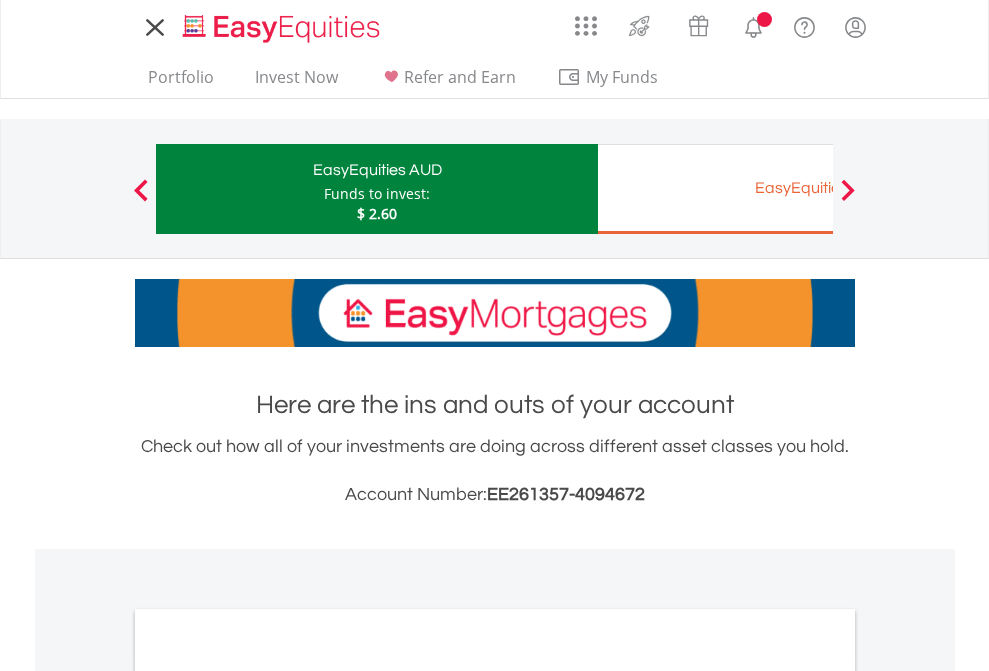 scroll, scrollTop: 0, scrollLeft: 0, axis: both 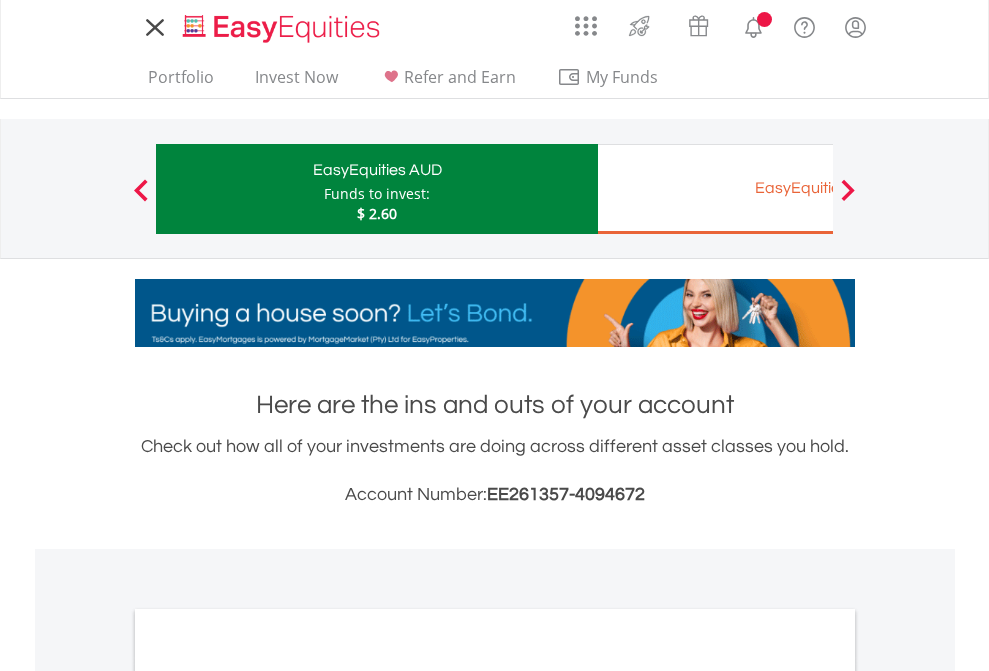 click on "All Holdings" at bounding box center (268, 1096) 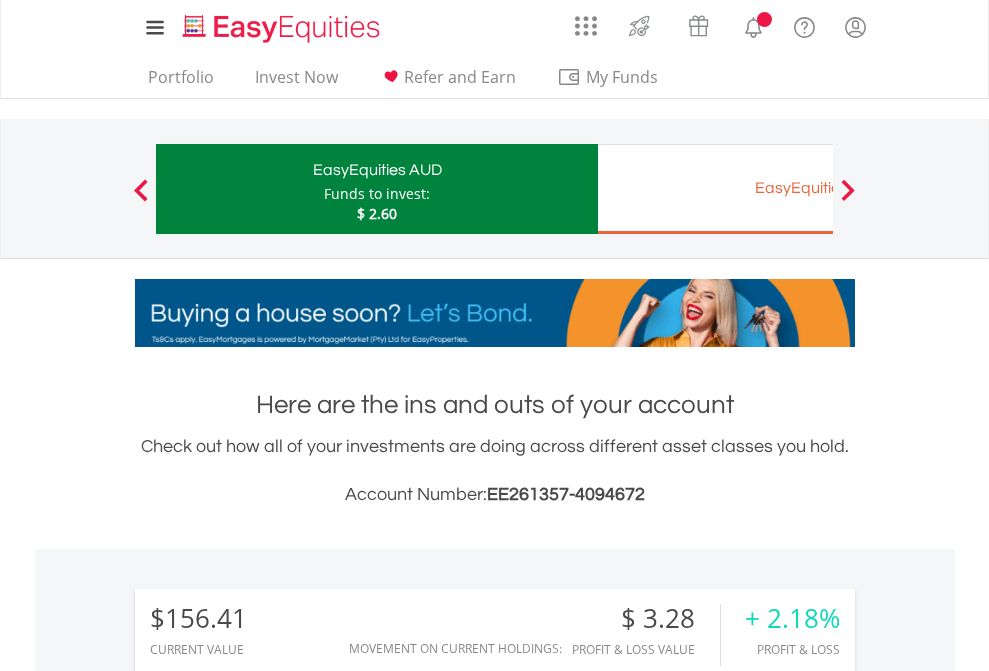 scroll, scrollTop: 1533, scrollLeft: 0, axis: vertical 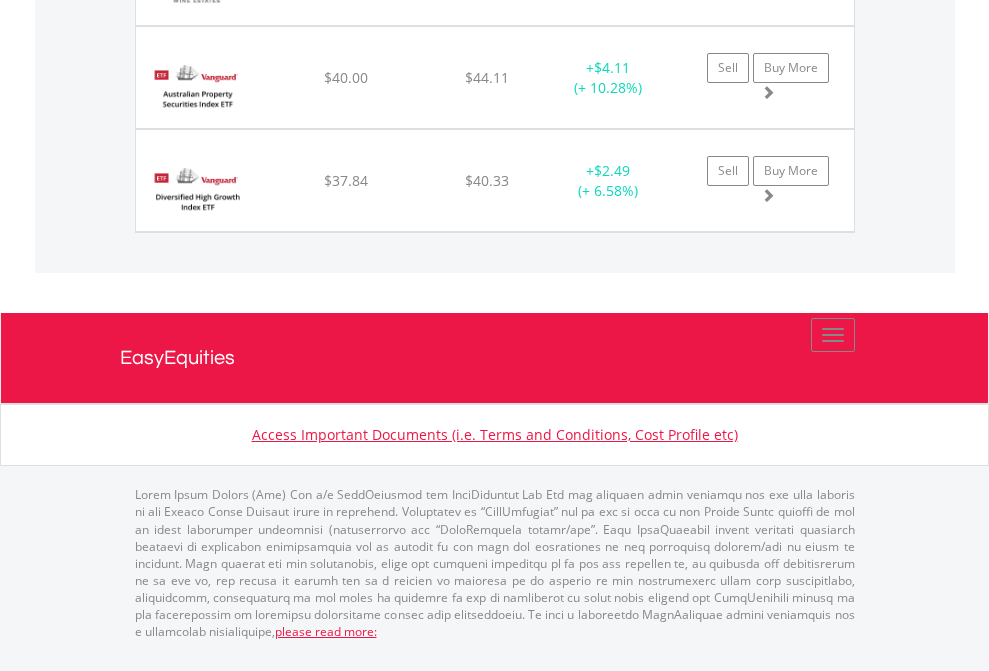 click on "EasyEquities EUR" at bounding box center (818, -1791) 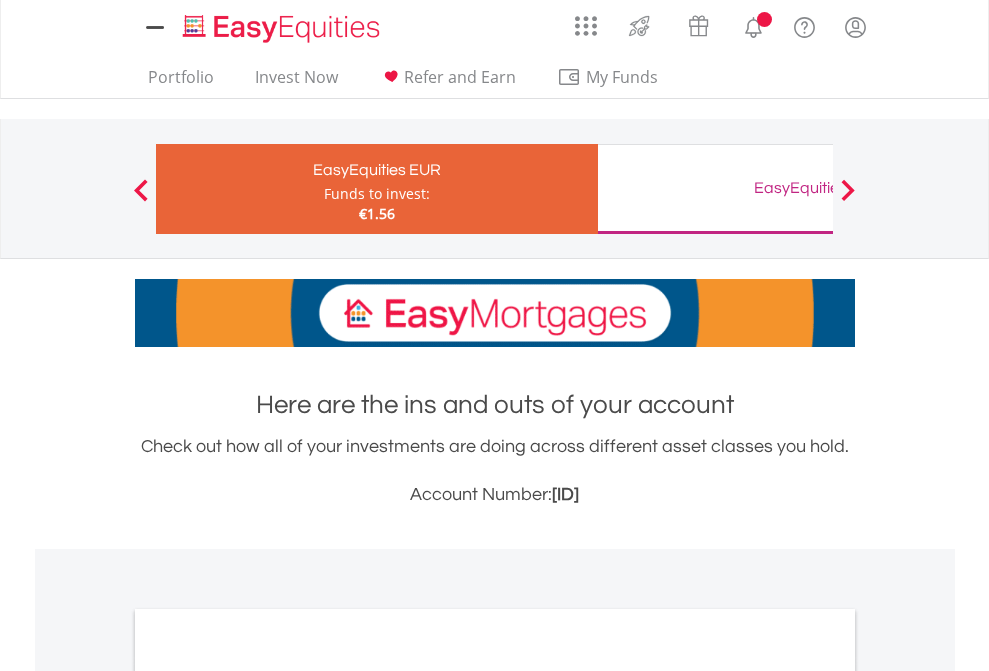 scroll, scrollTop: 1202, scrollLeft: 0, axis: vertical 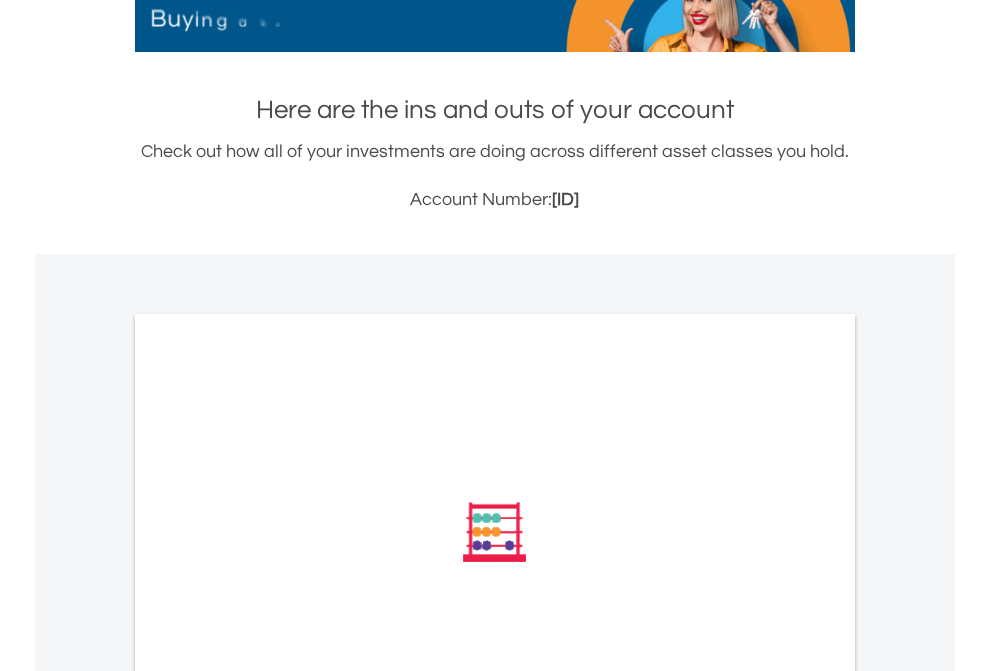 click on "All Holdings" at bounding box center [268, 801] 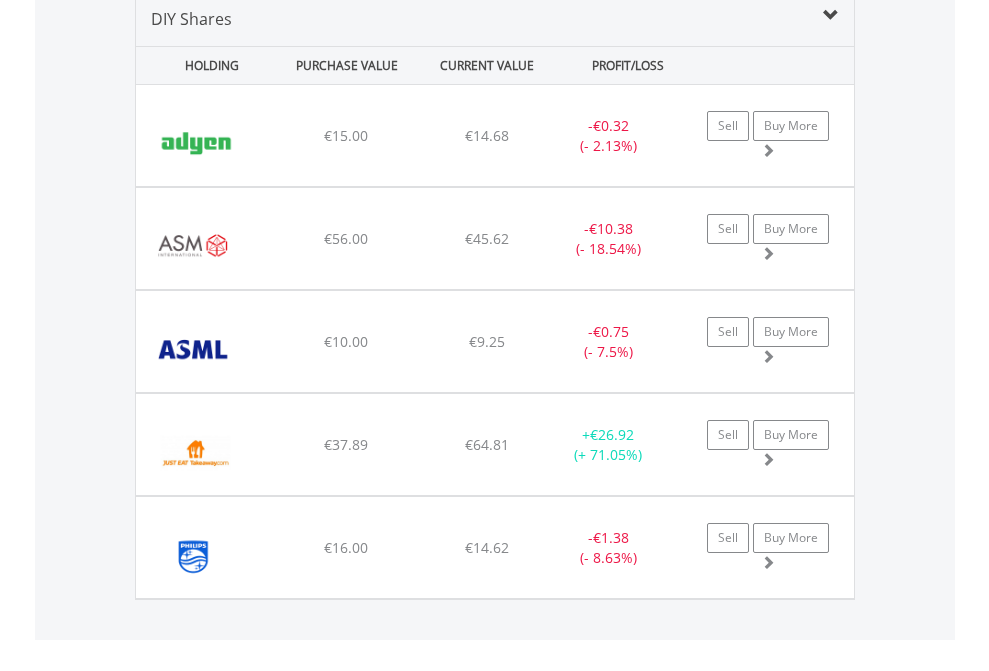 scroll, scrollTop: 1933, scrollLeft: 0, axis: vertical 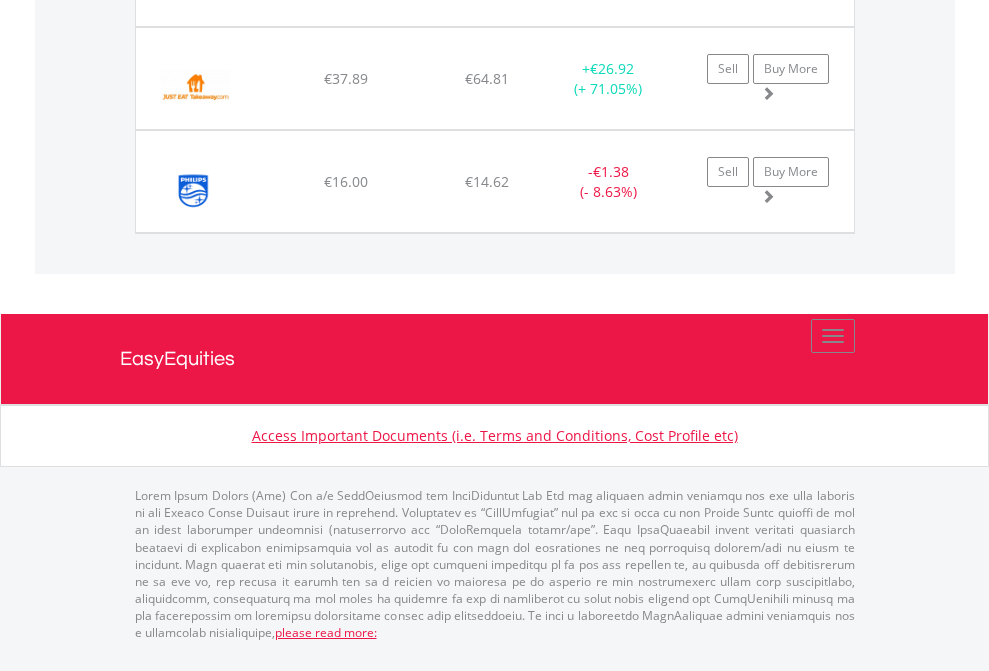 click on "EasyEquities GBP" at bounding box center (818, -1380) 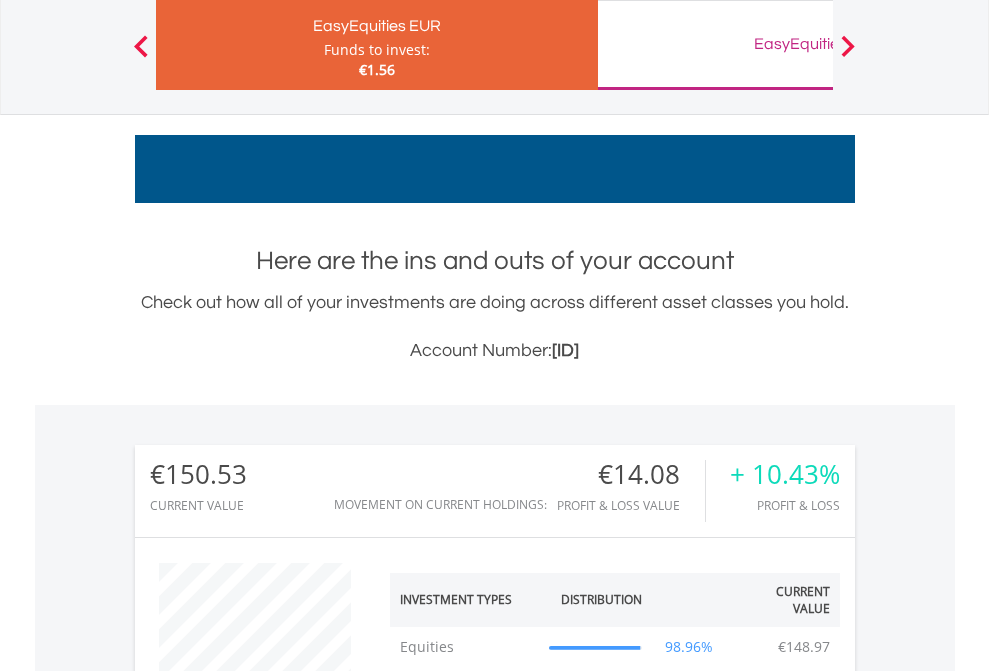 scroll, scrollTop: 999808, scrollLeft: 999687, axis: both 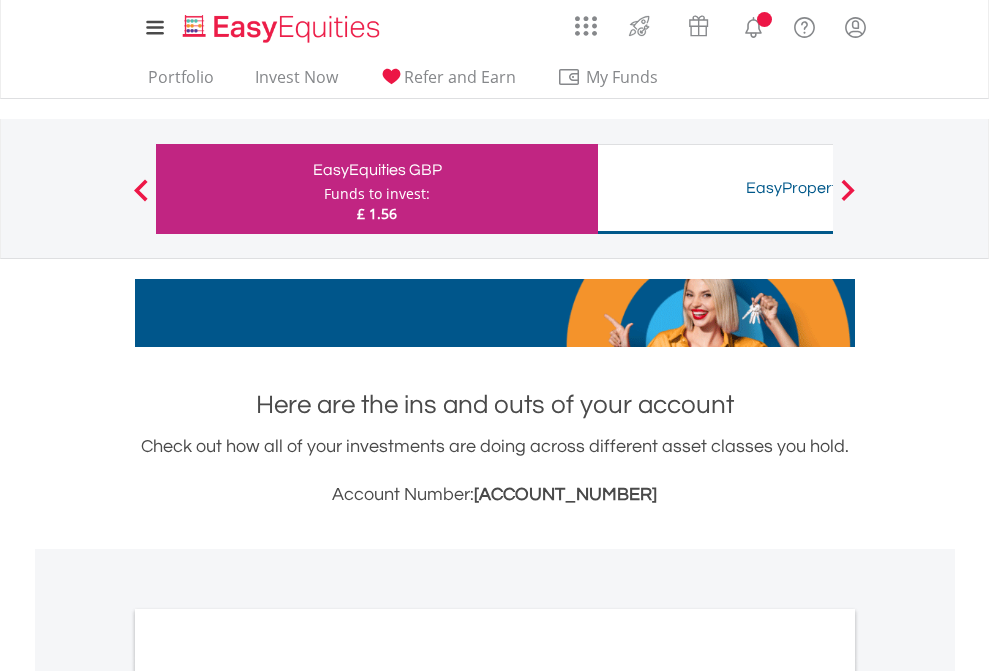 click on "All Holdings" at bounding box center (268, 1096) 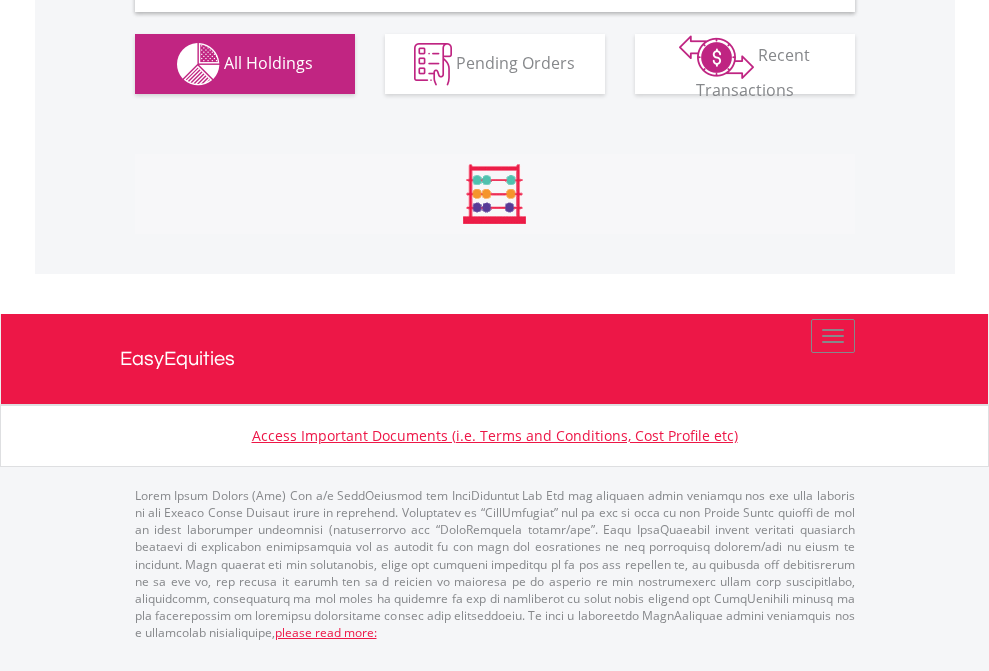 click on "All Holdings" at bounding box center [268, 62] 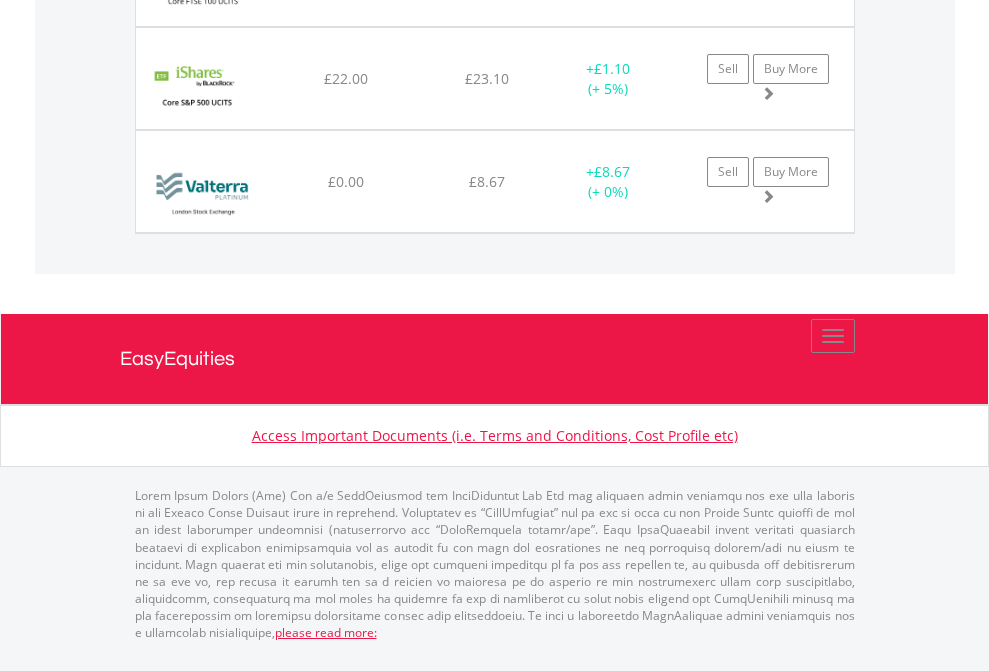 scroll, scrollTop: 2265, scrollLeft: 0, axis: vertical 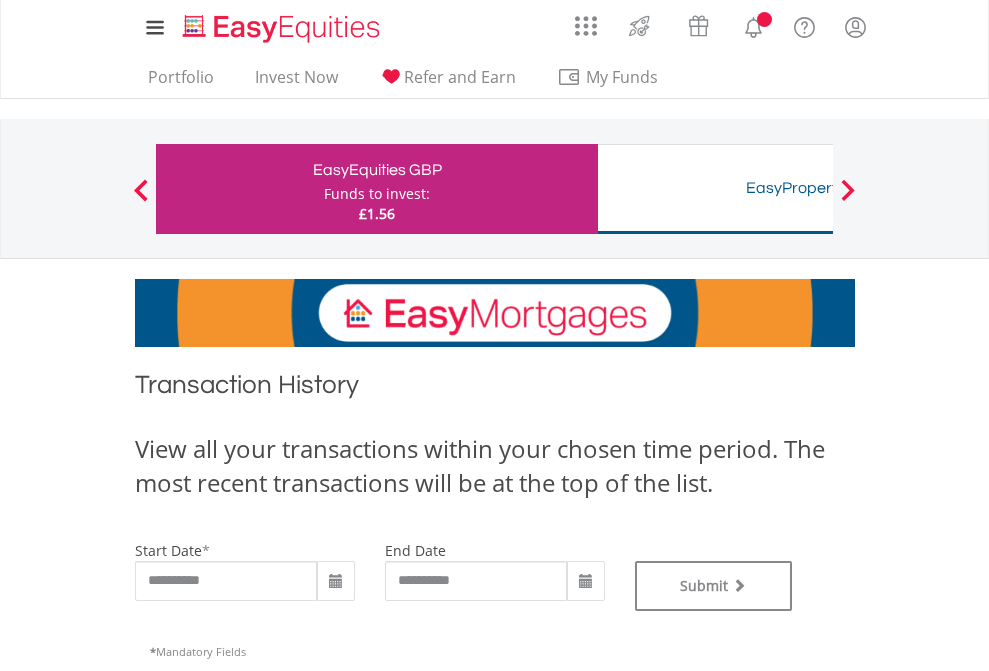 type on "**********" 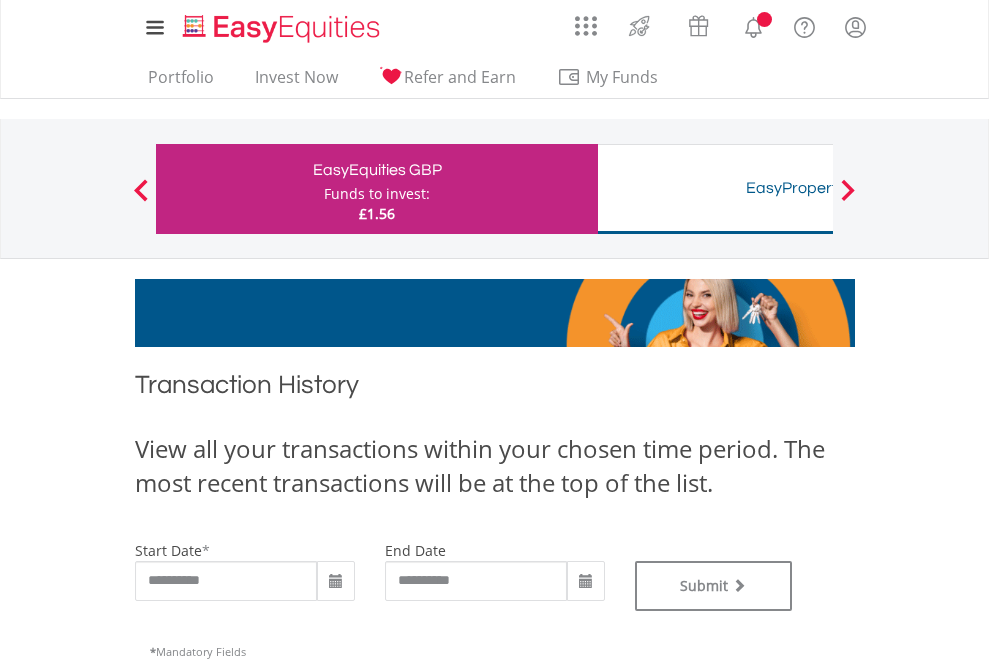 type on "**********" 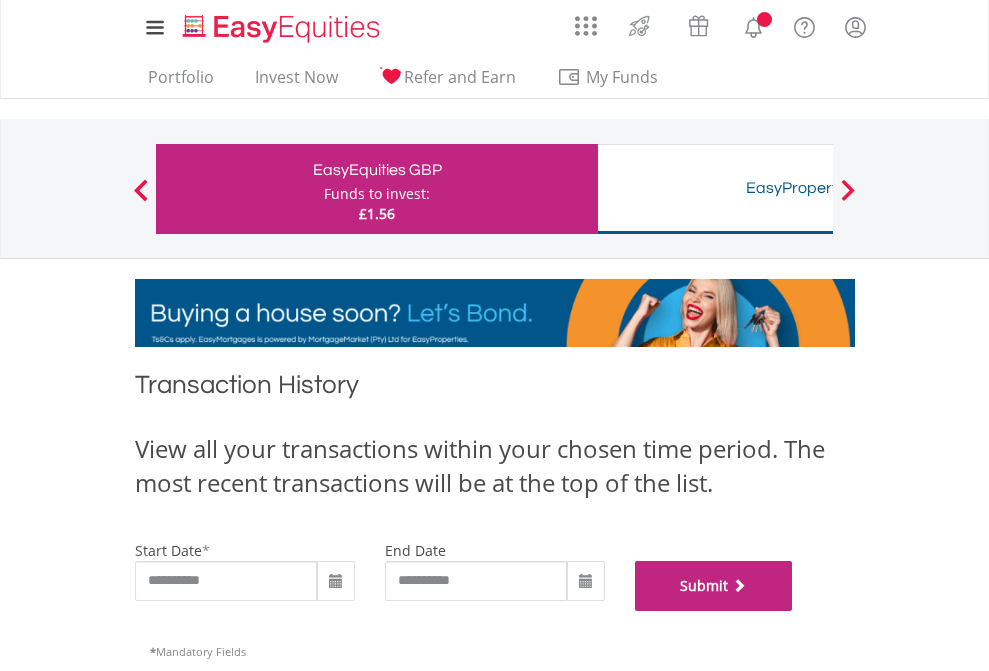 click on "Submit" at bounding box center (714, 586) 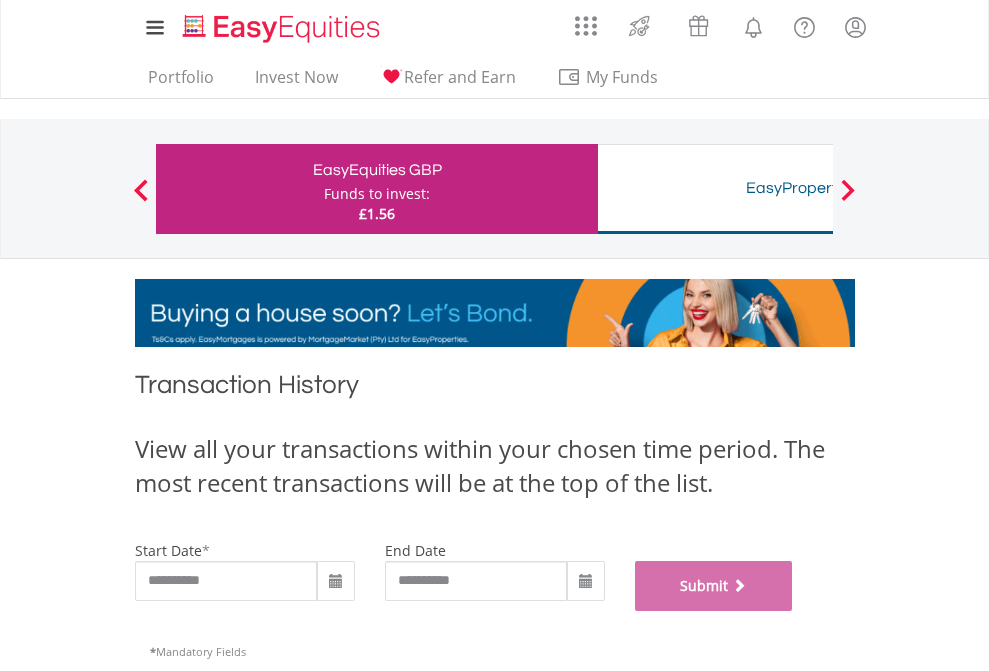 scroll, scrollTop: 811, scrollLeft: 0, axis: vertical 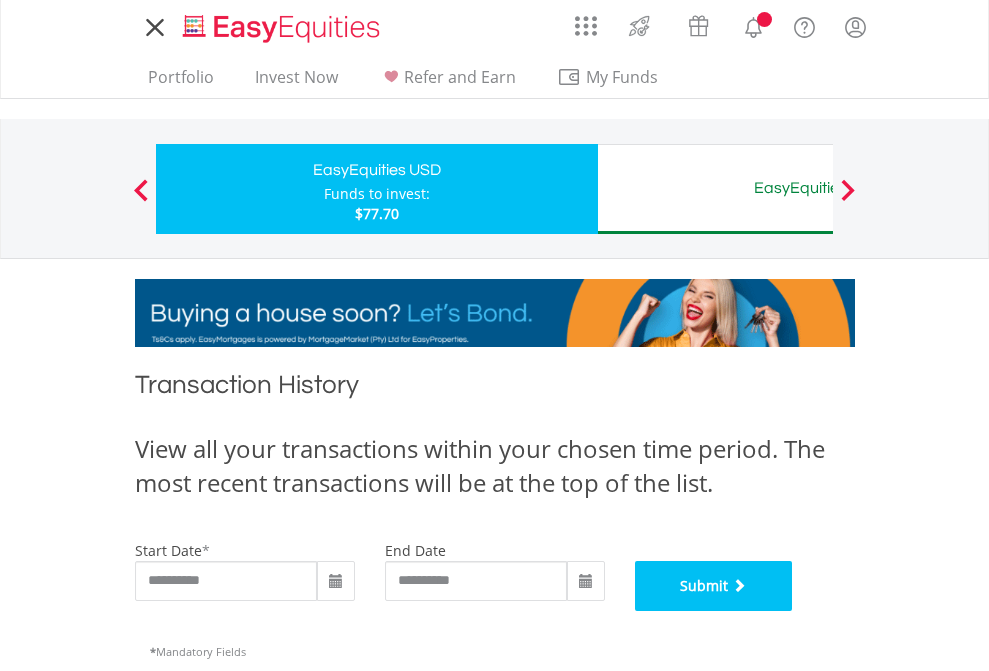 click on "Submit" at bounding box center (714, 586) 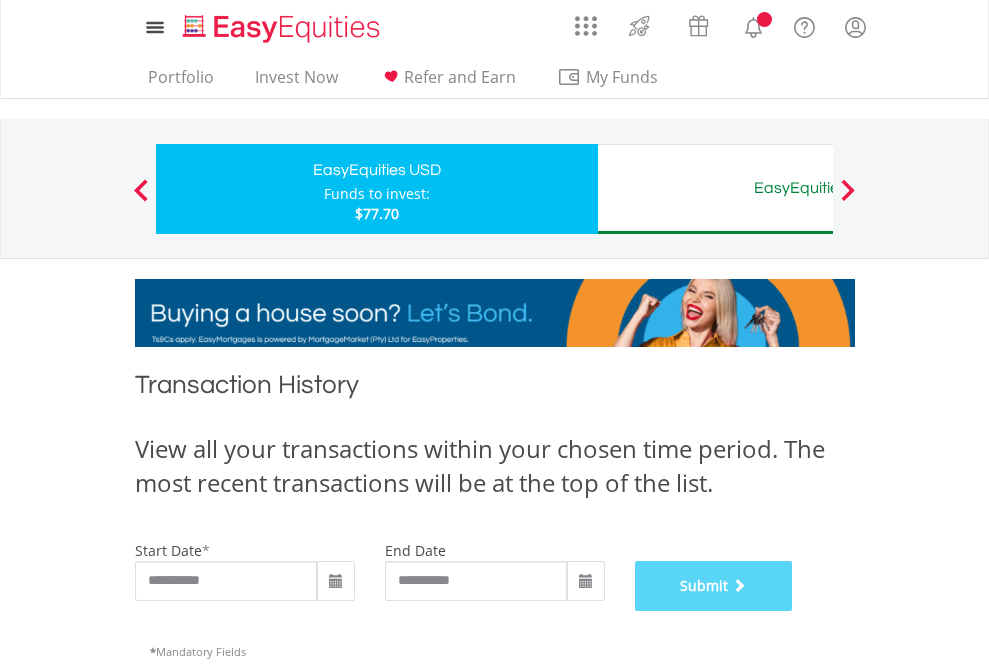 scroll, scrollTop: 811, scrollLeft: 0, axis: vertical 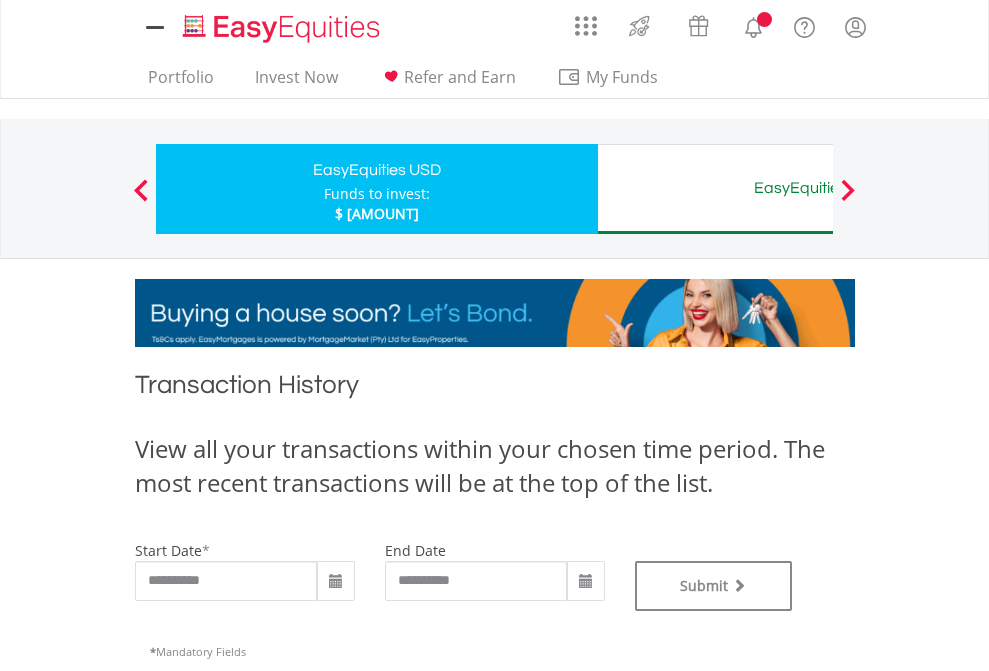 click on "EasyEquities AUD" at bounding box center (818, 188) 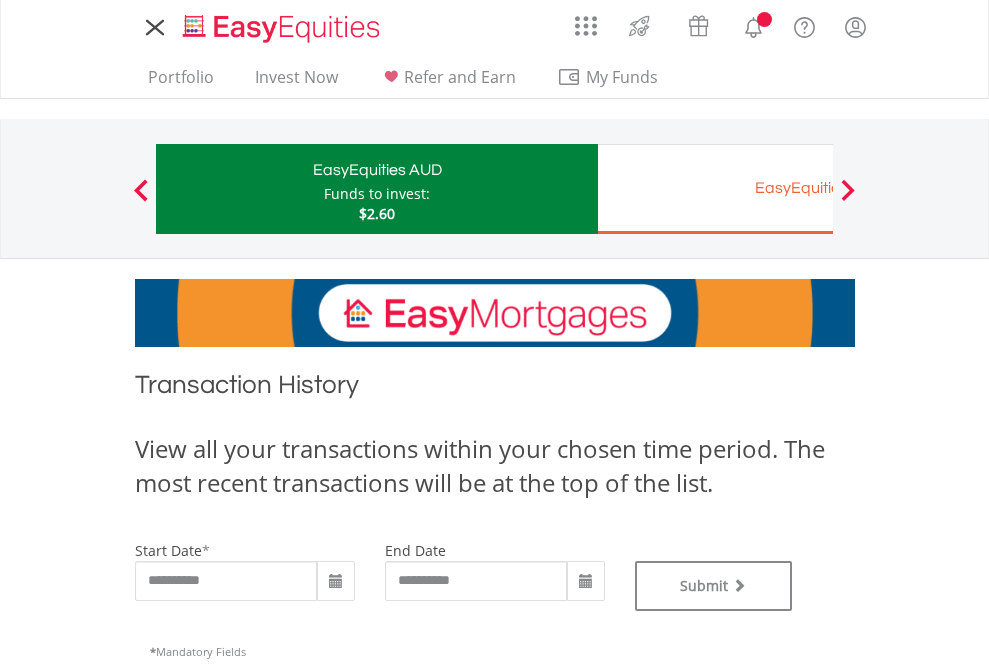 type on "**********" 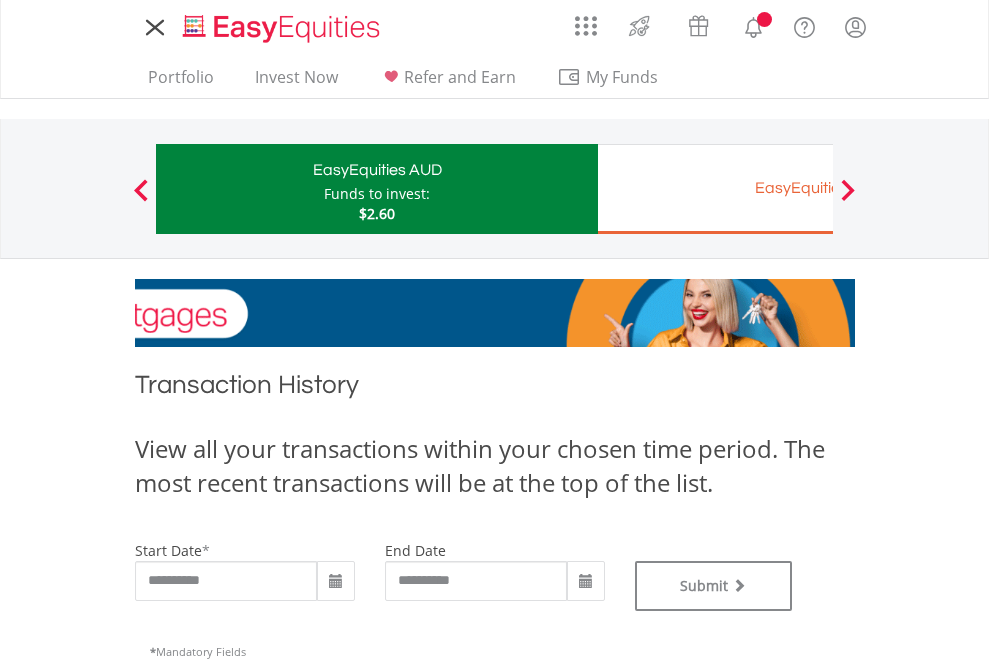 scroll, scrollTop: 0, scrollLeft: 0, axis: both 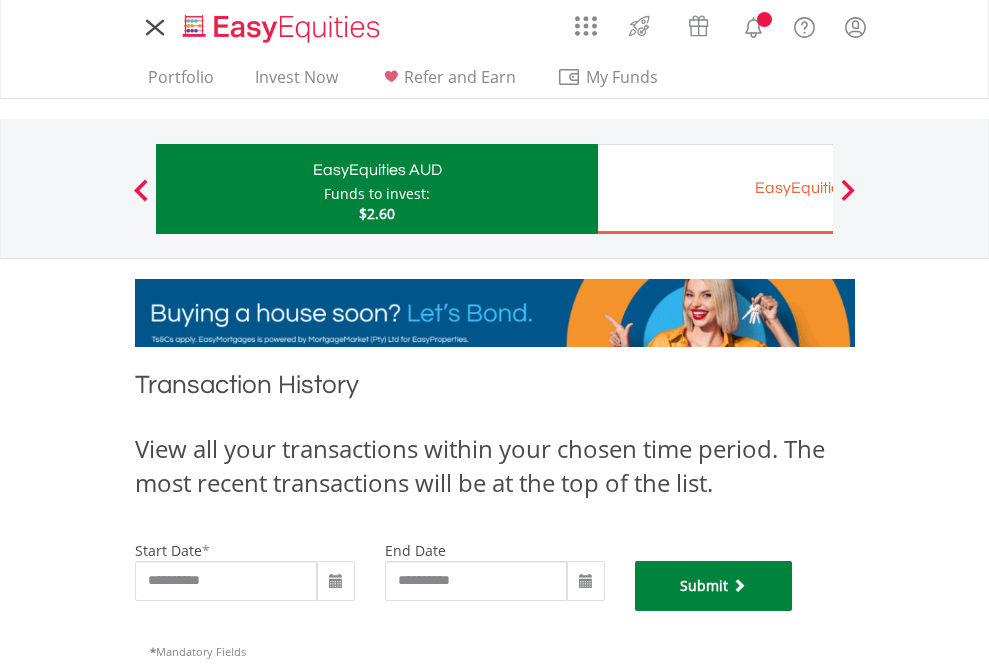 click on "Submit" at bounding box center (714, 586) 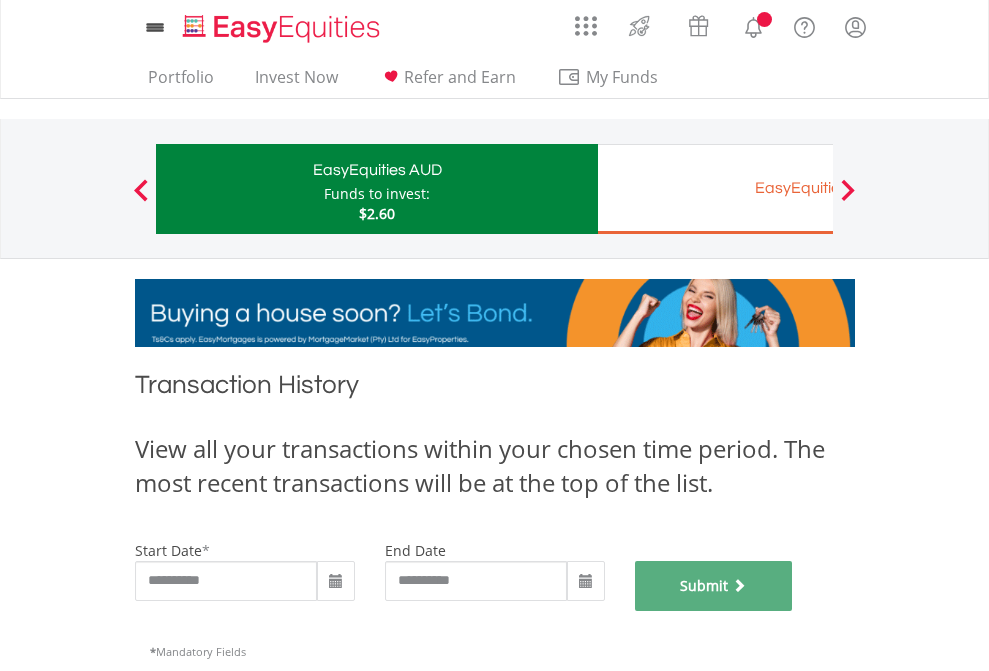 scroll, scrollTop: 811, scrollLeft: 0, axis: vertical 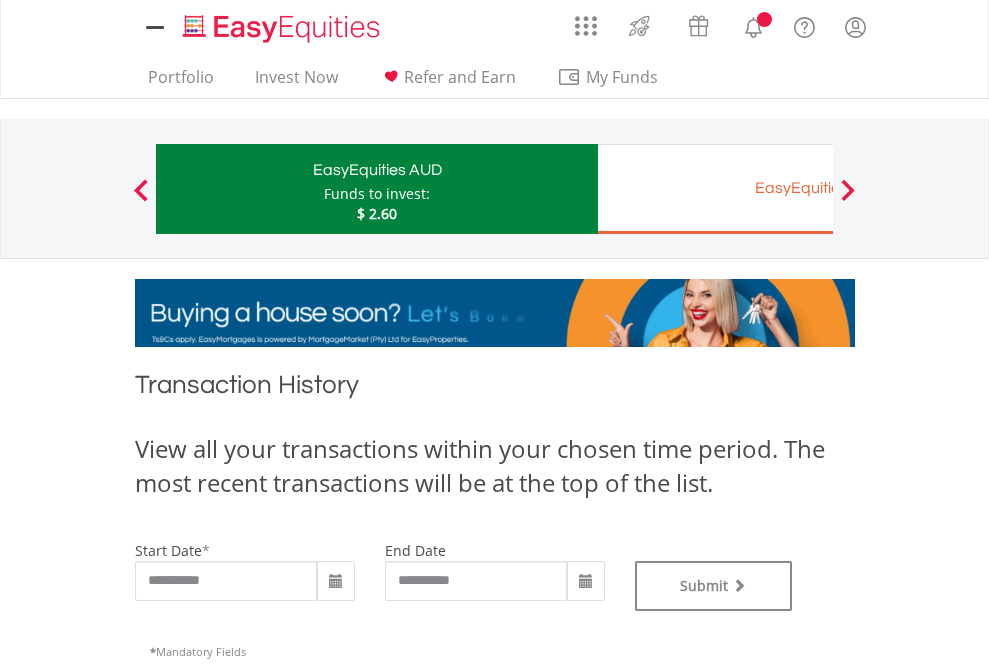 click on "EasyEquities EUR" at bounding box center [818, 188] 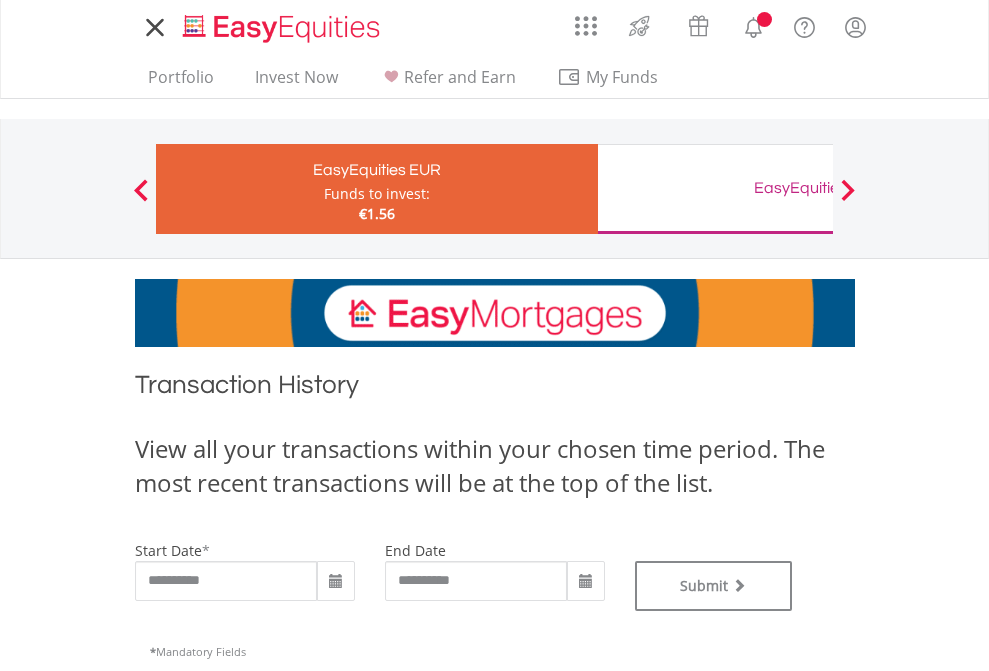 scroll, scrollTop: 0, scrollLeft: 0, axis: both 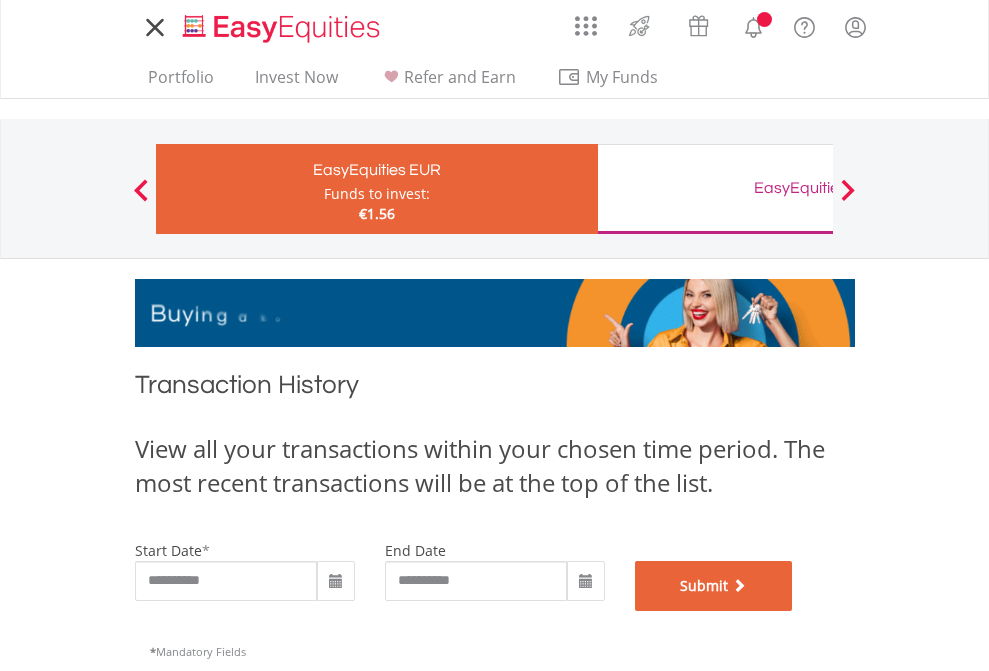click on "Submit" at bounding box center (714, 586) 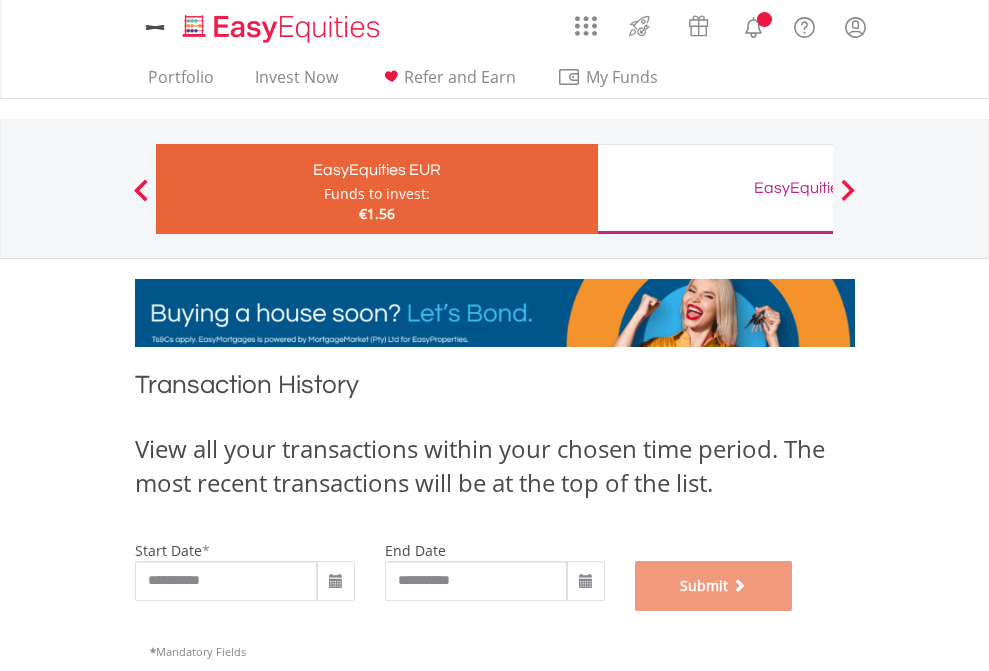 scroll, scrollTop: 811, scrollLeft: 0, axis: vertical 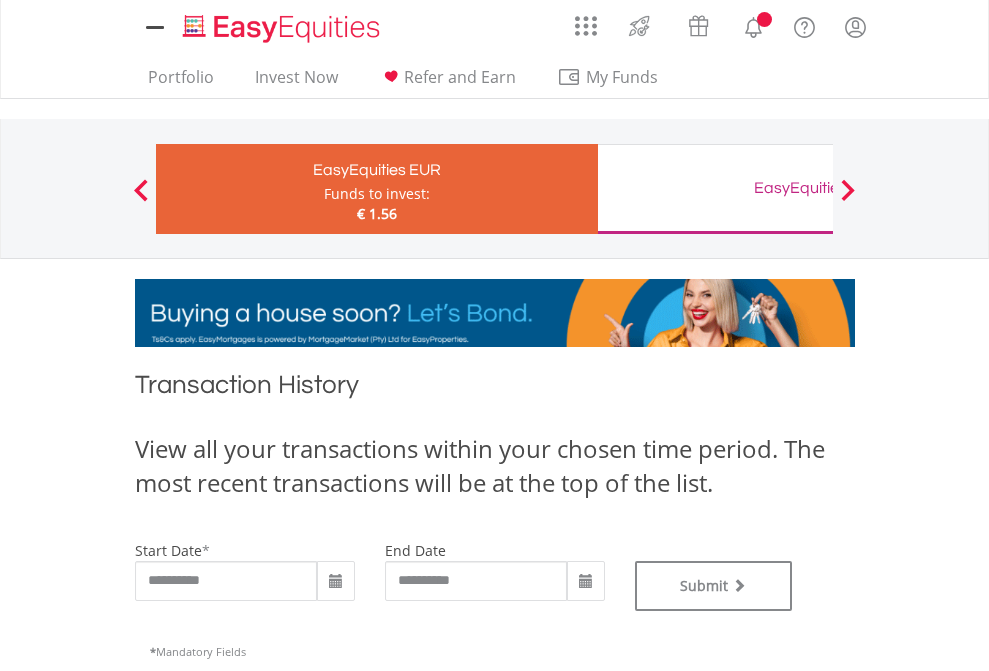 click on "EasyEquities GBP" at bounding box center (818, 188) 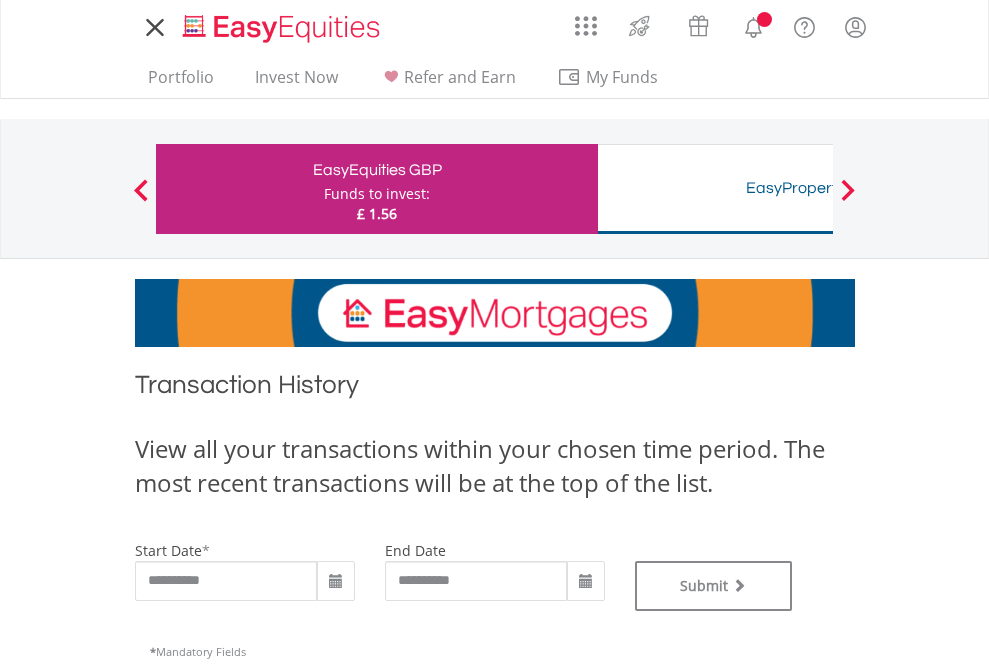 scroll, scrollTop: 0, scrollLeft: 0, axis: both 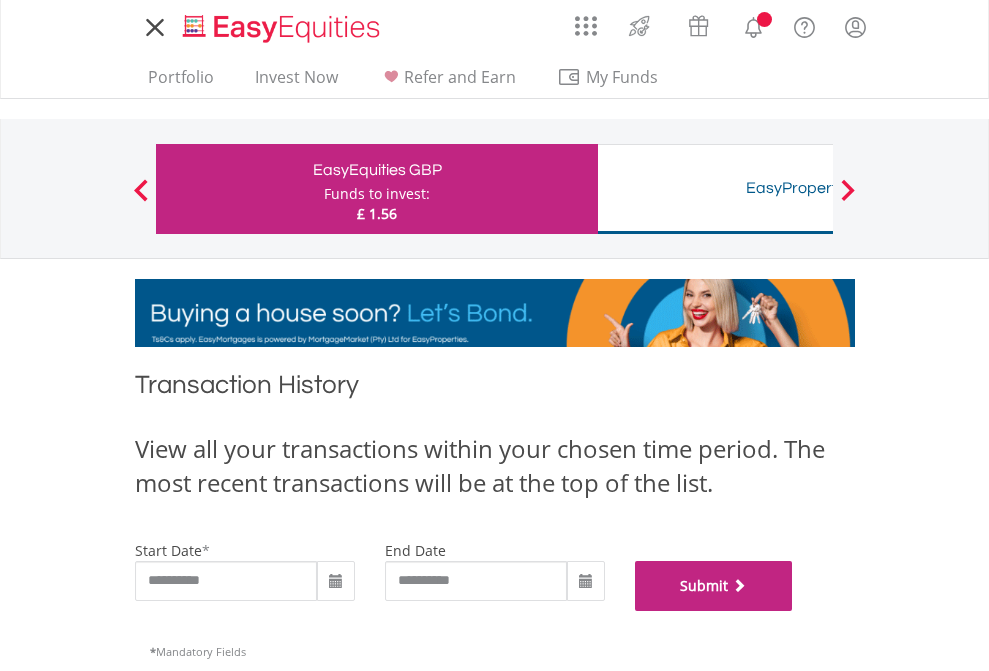 click on "Submit" at bounding box center [714, 586] 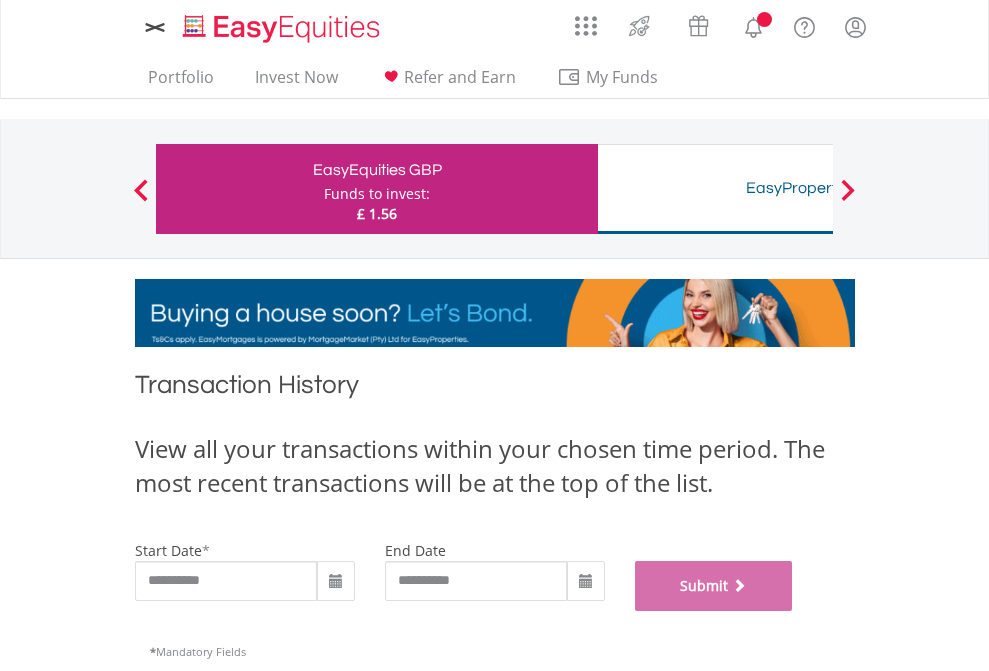 scroll, scrollTop: 811, scrollLeft: 0, axis: vertical 